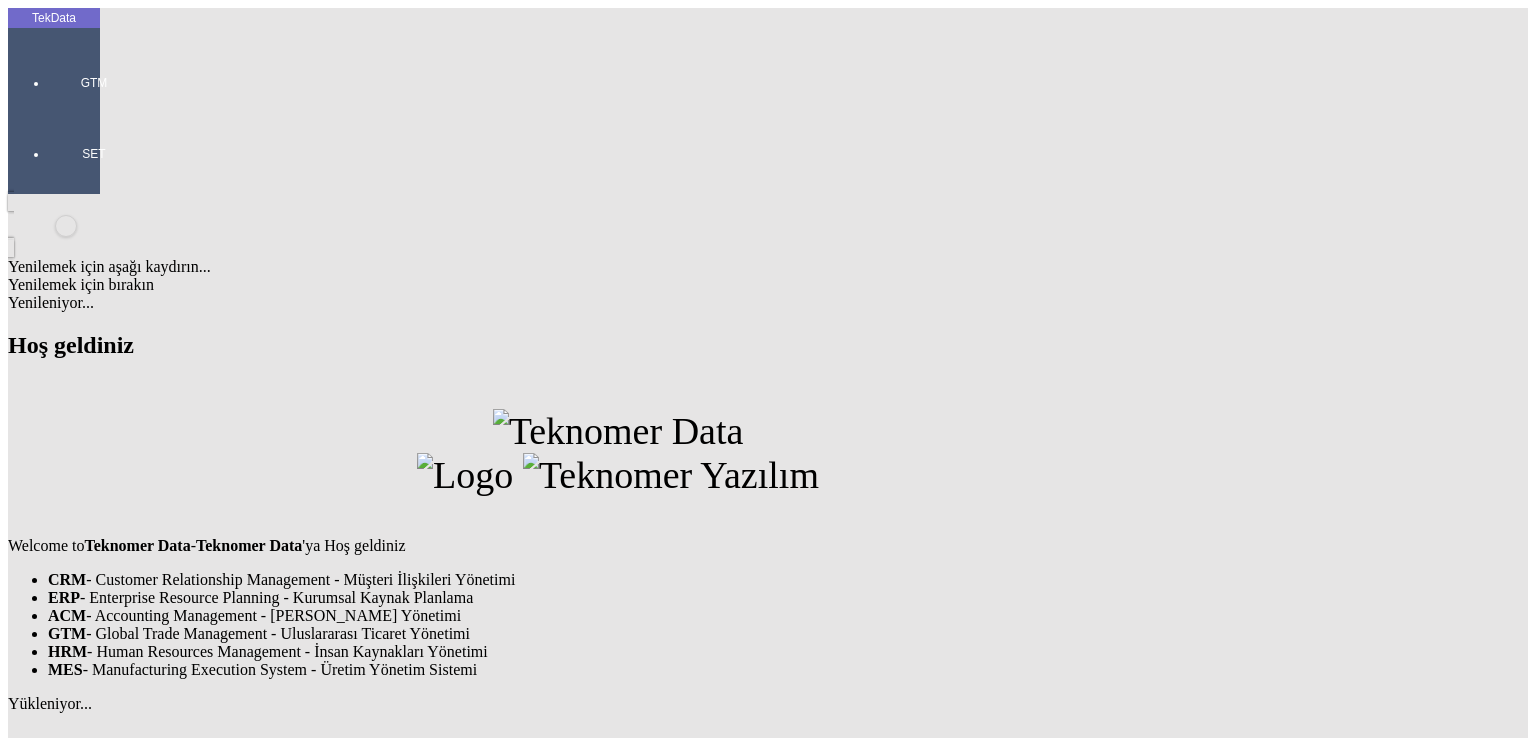 scroll, scrollTop: 0, scrollLeft: 0, axis: both 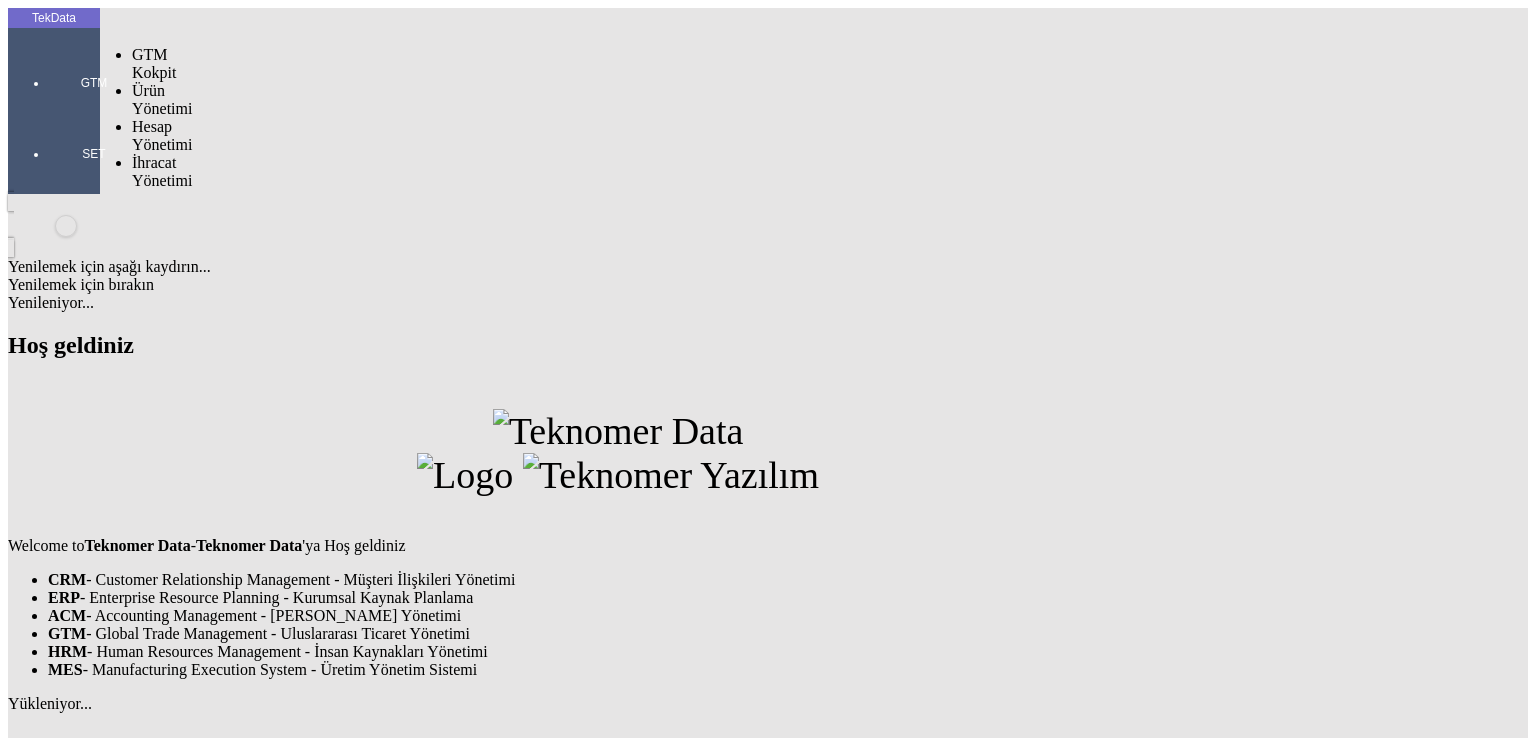 click at bounding box center (94, 111) 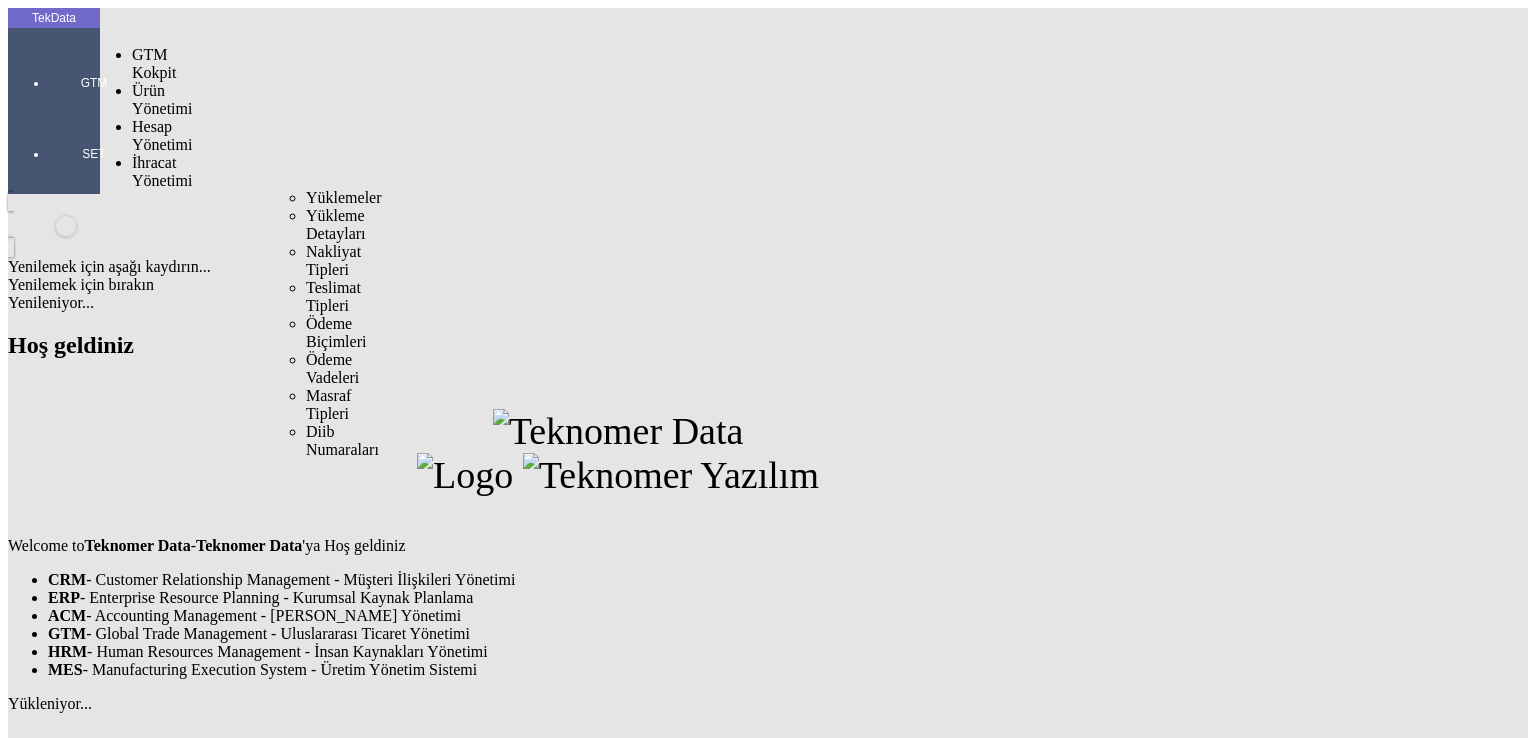 click on "İhracat Yönetimi" at bounding box center [162, 171] 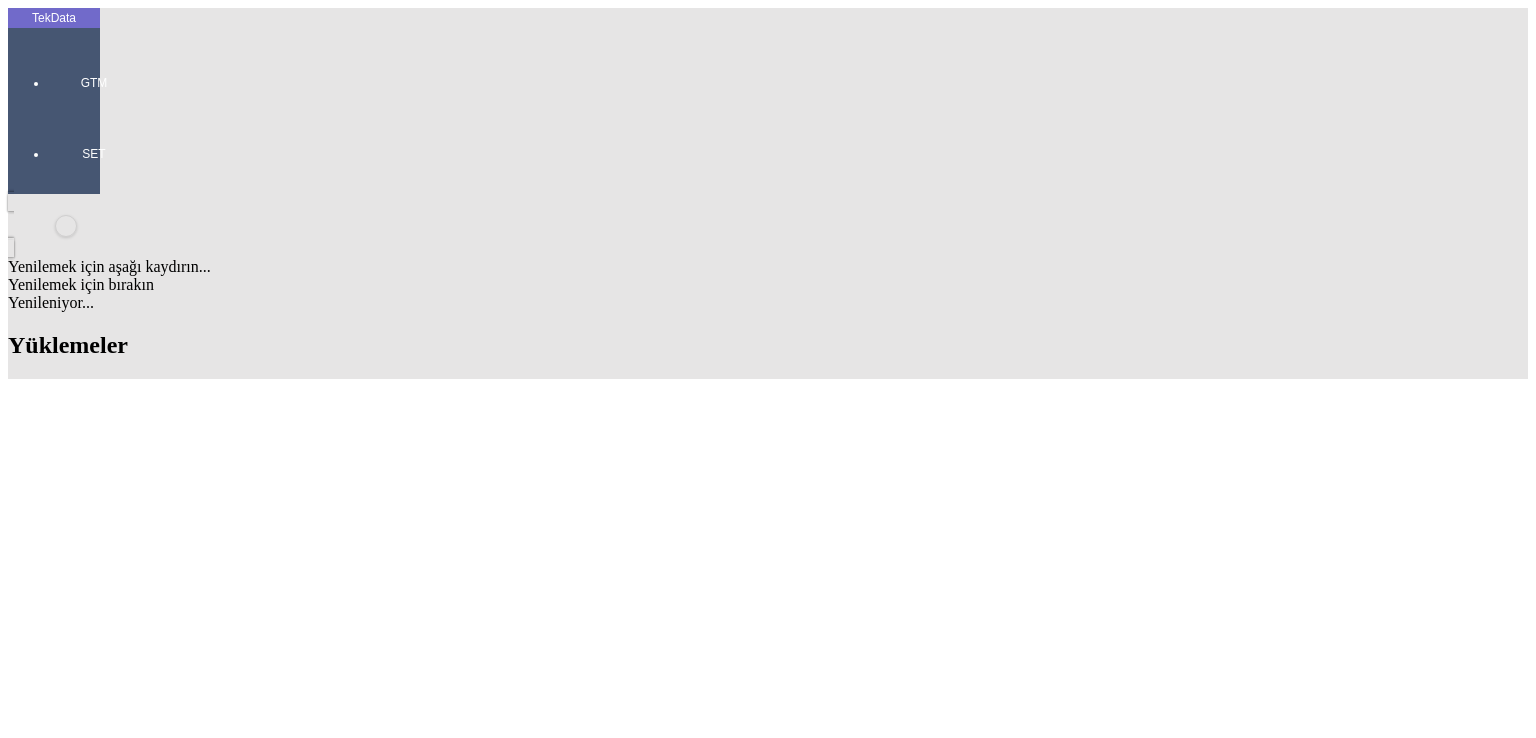scroll, scrollTop: 1768, scrollLeft: 0, axis: vertical 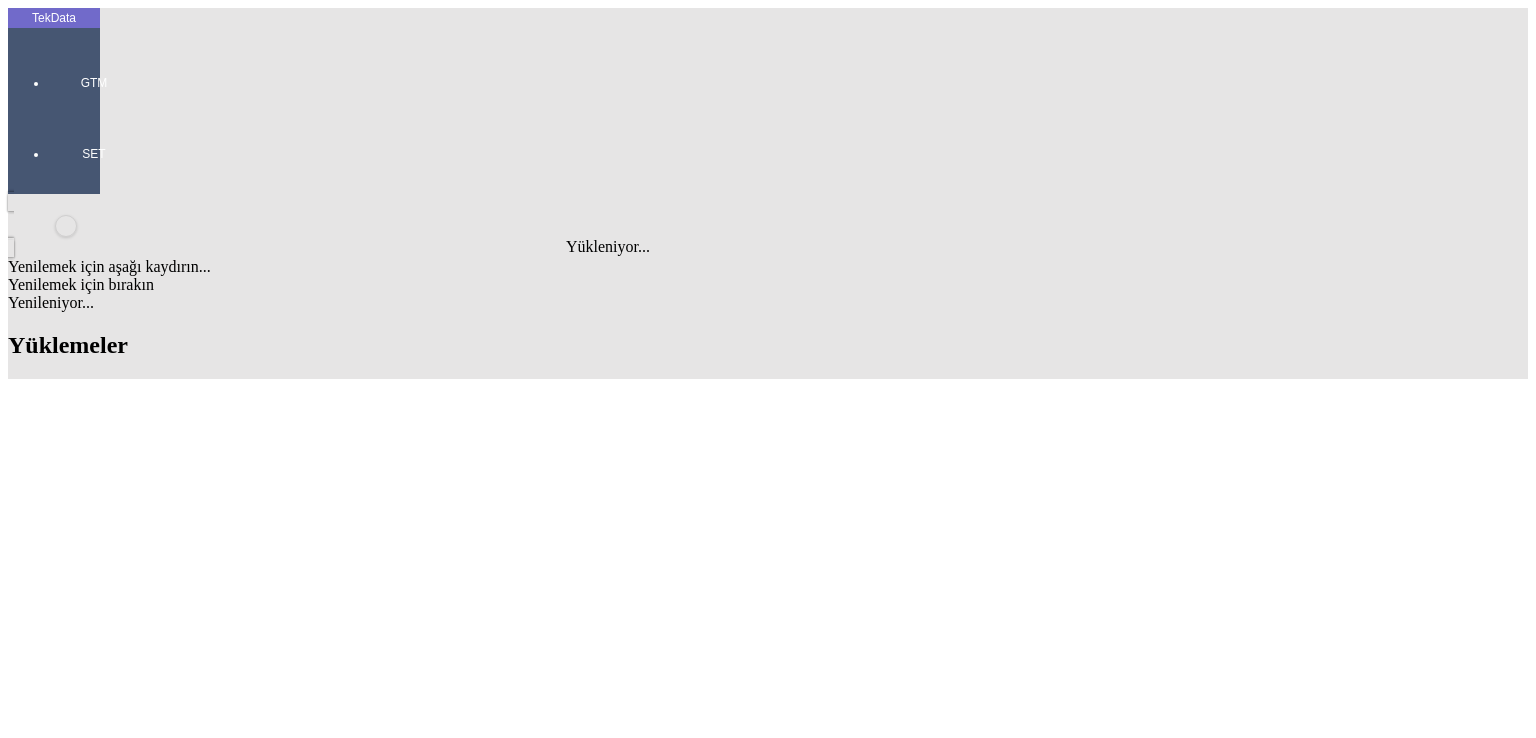 type on "LOUV" 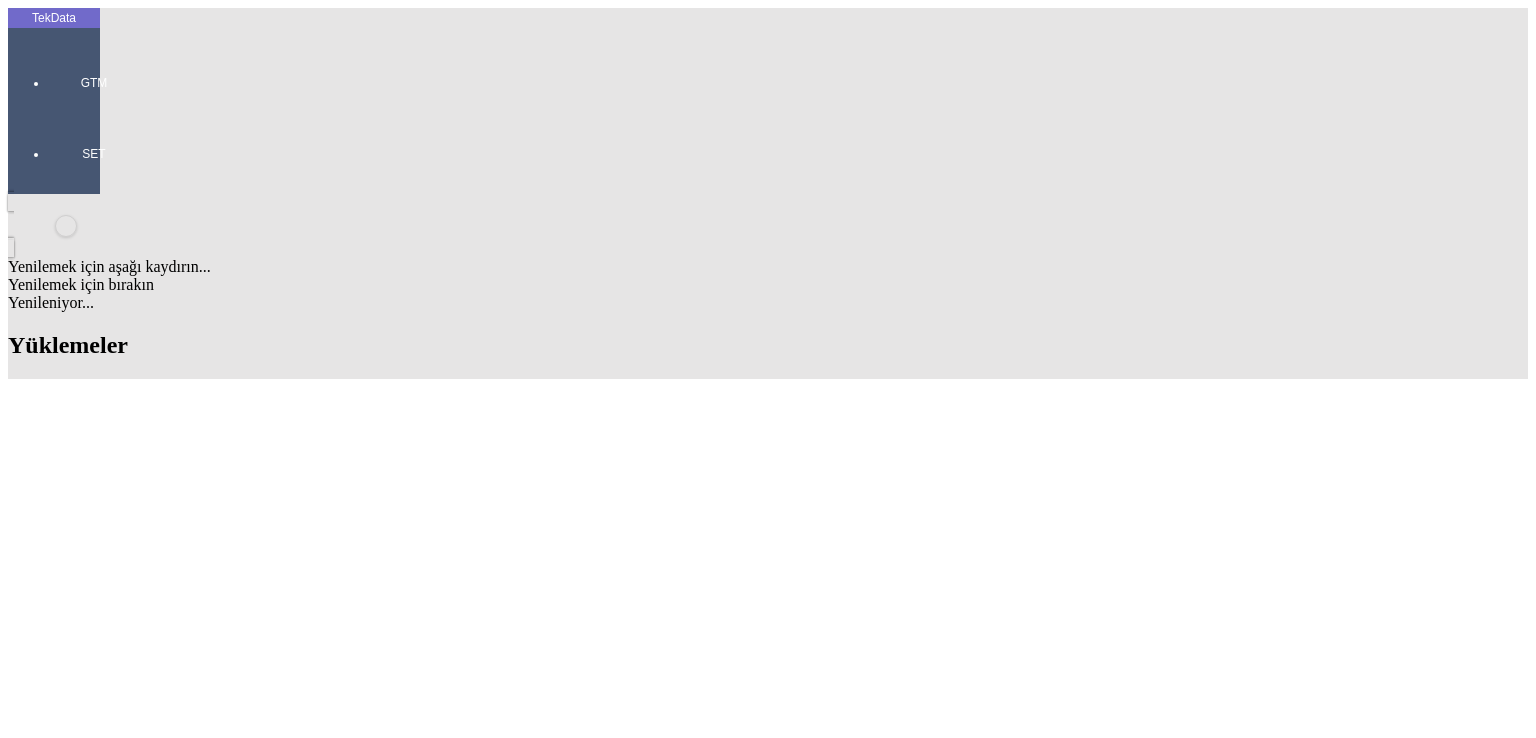 click 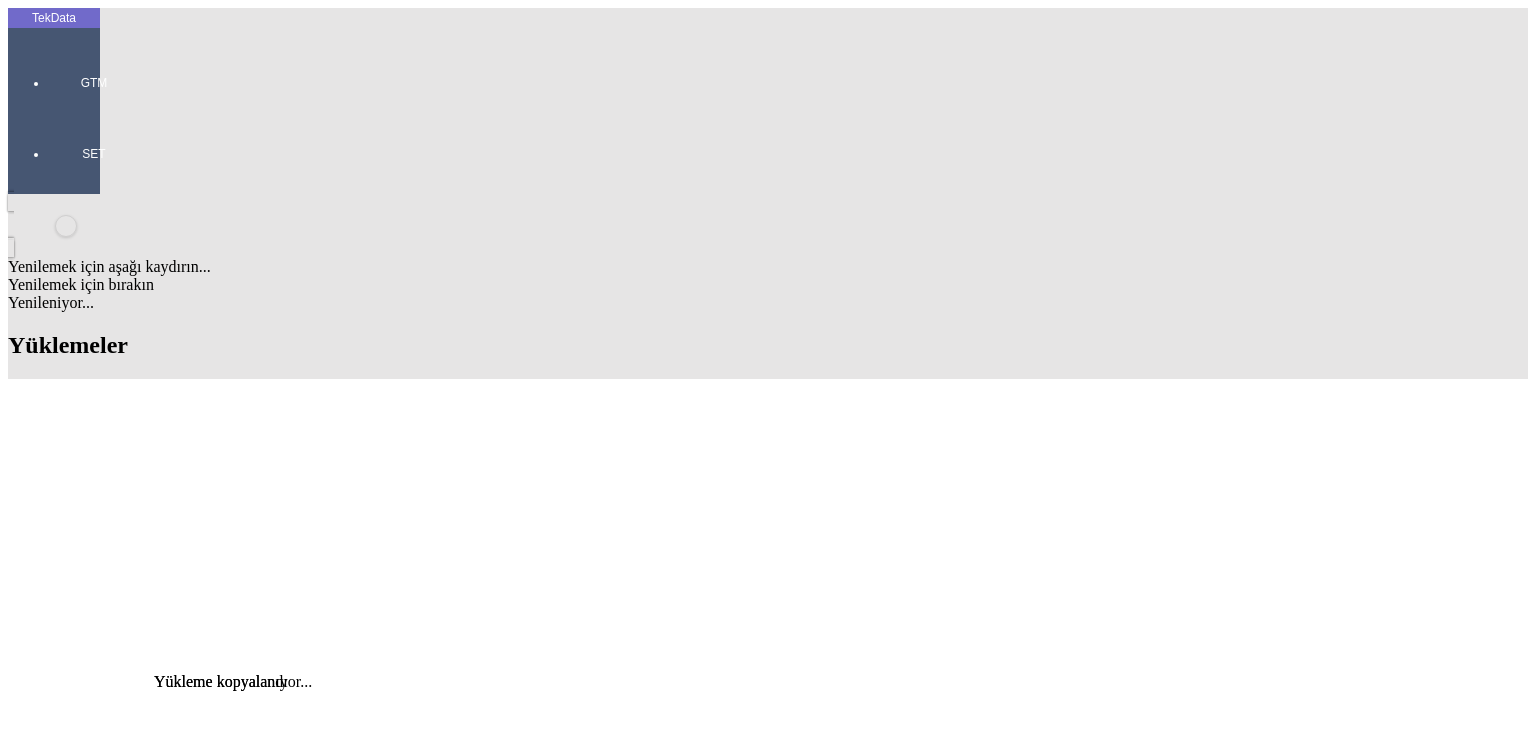 click on "Detay" 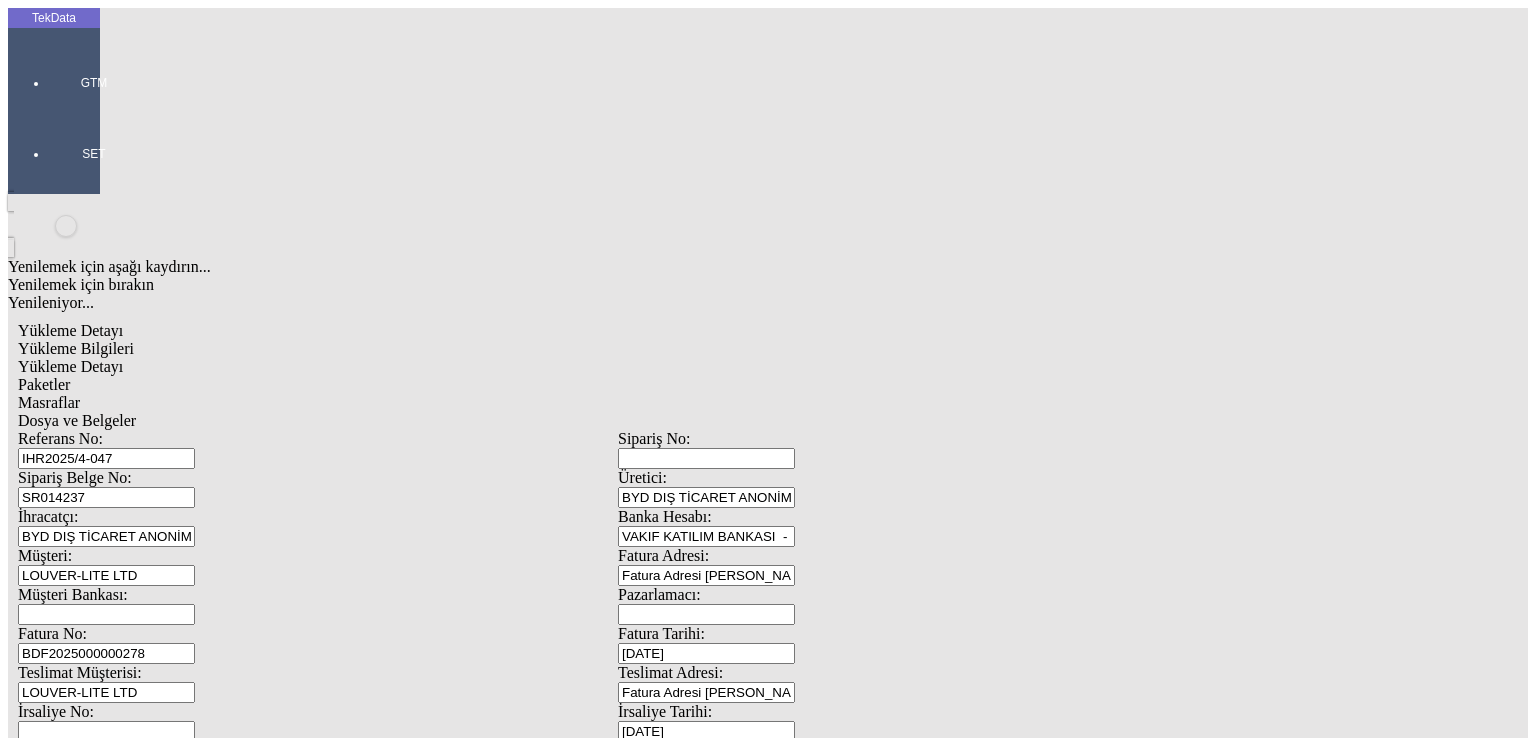 drag, startPoint x: 396, startPoint y: 141, endPoint x: 194, endPoint y: 137, distance: 202.0396 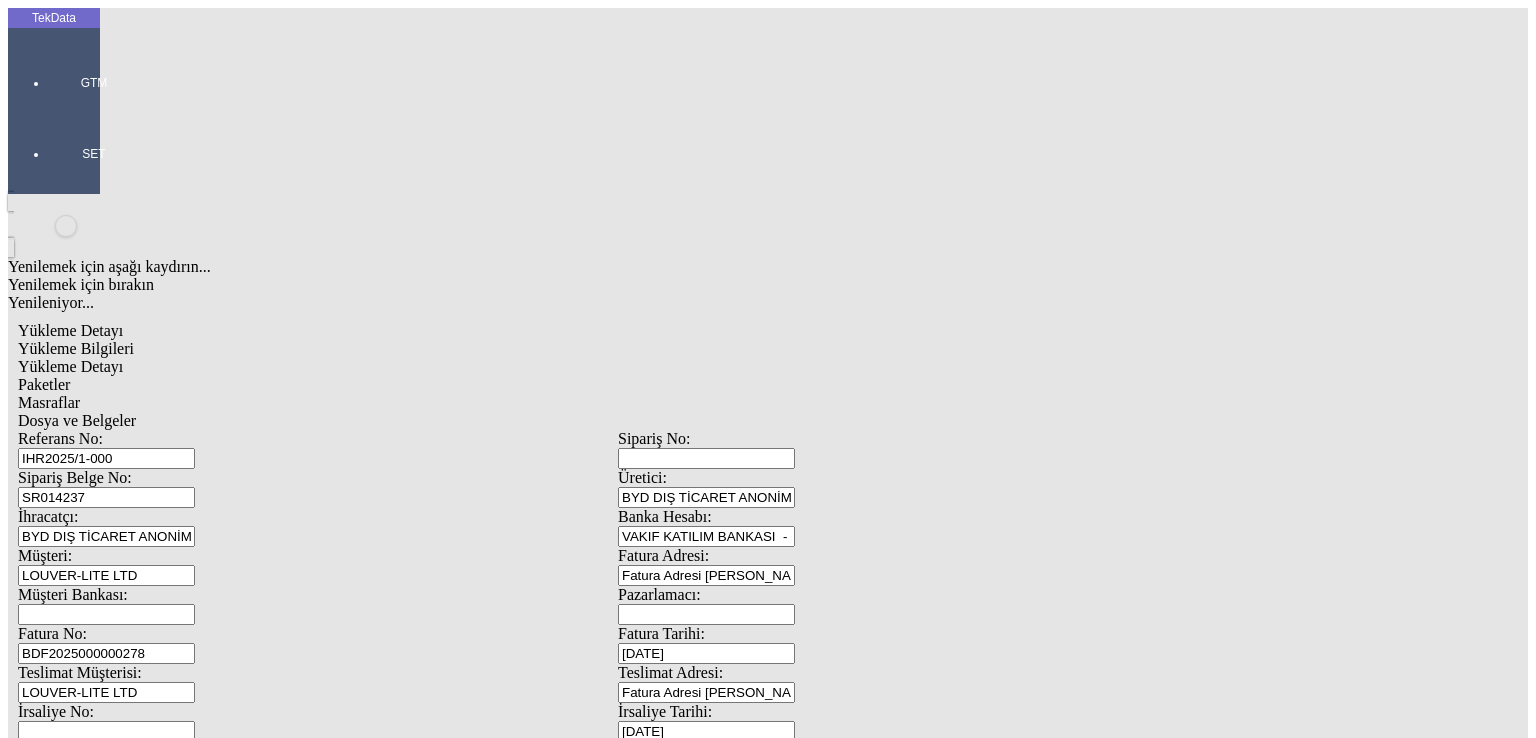 click on "IHR2025/1-000" at bounding box center (106, 458) 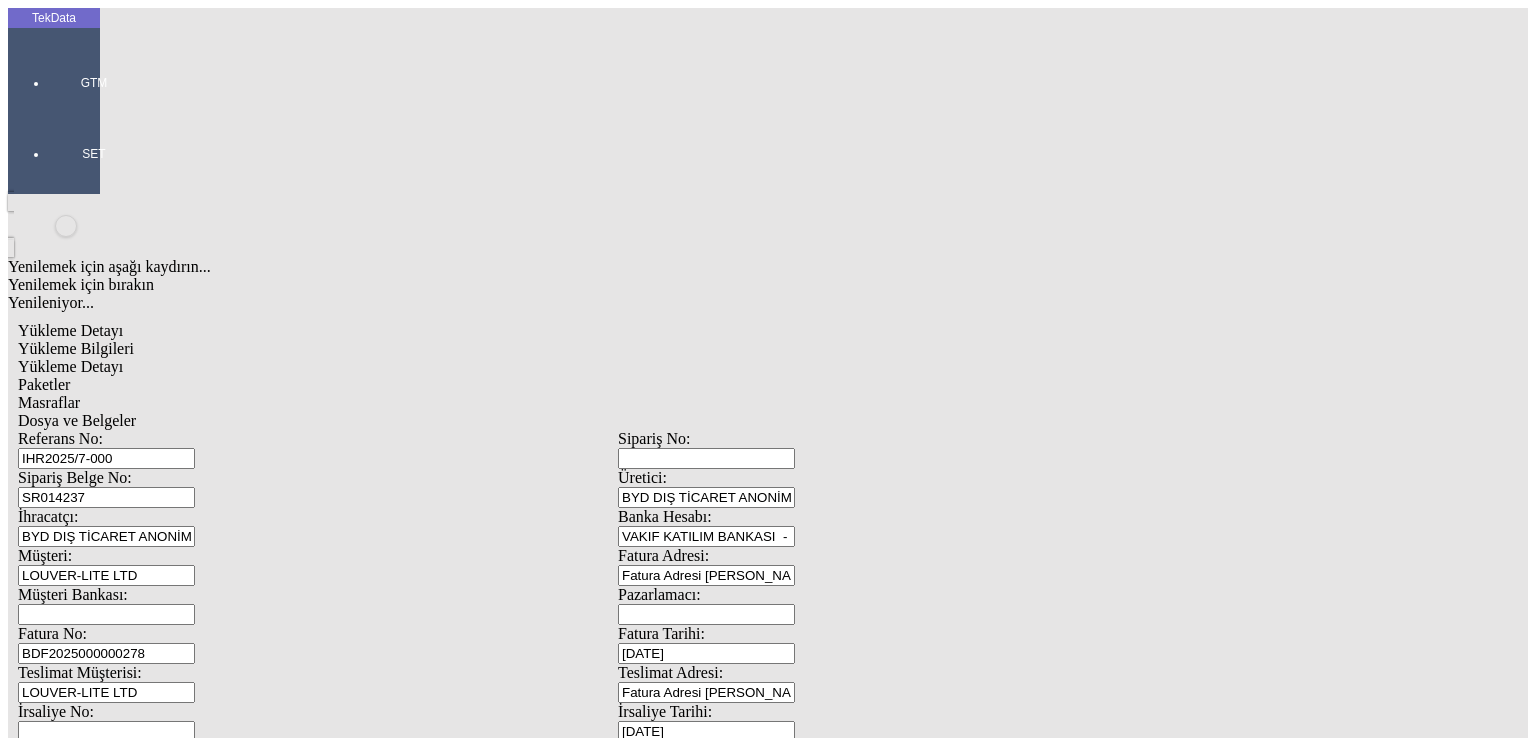 click on "IHR2025/7-000" at bounding box center [106, 458] 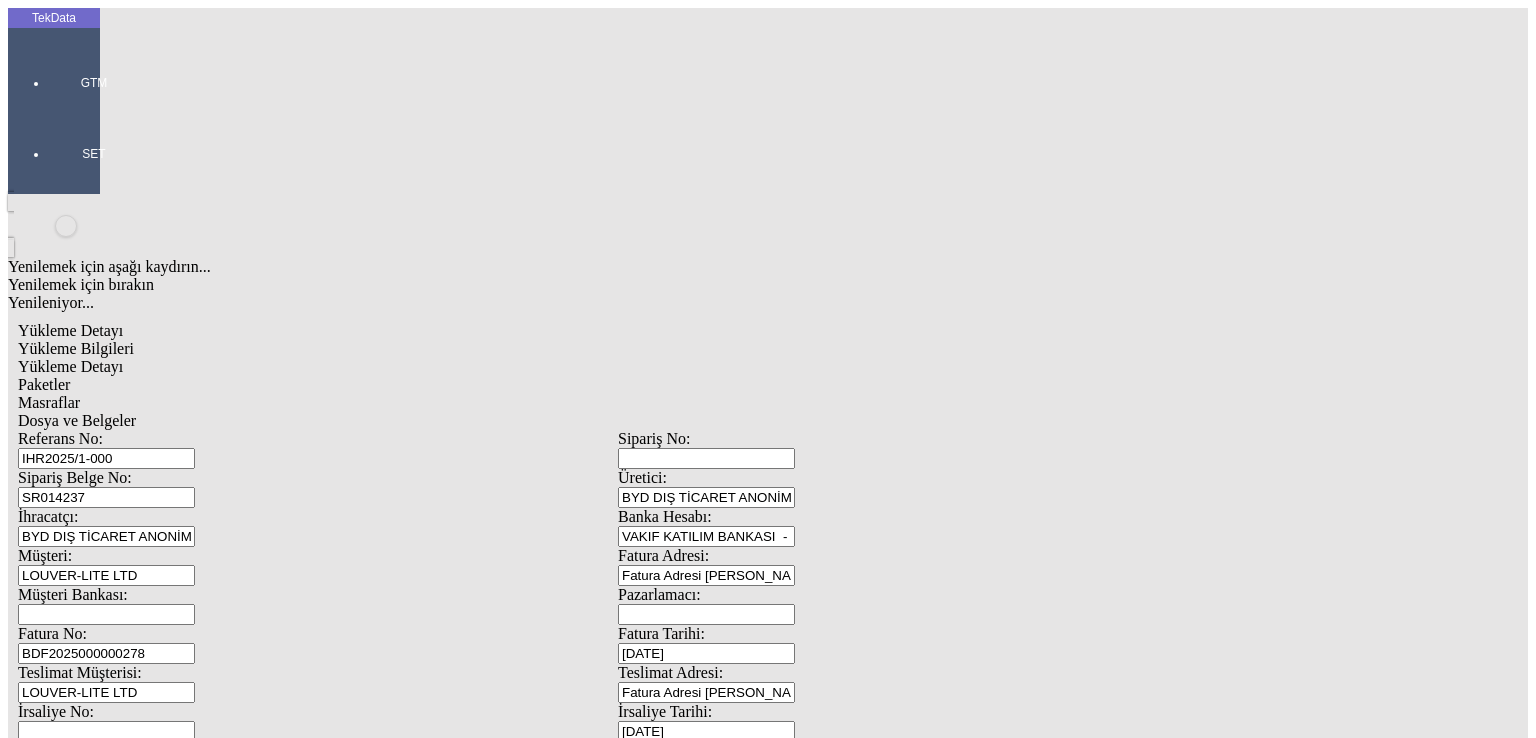 type on "IHR2025/1-000" 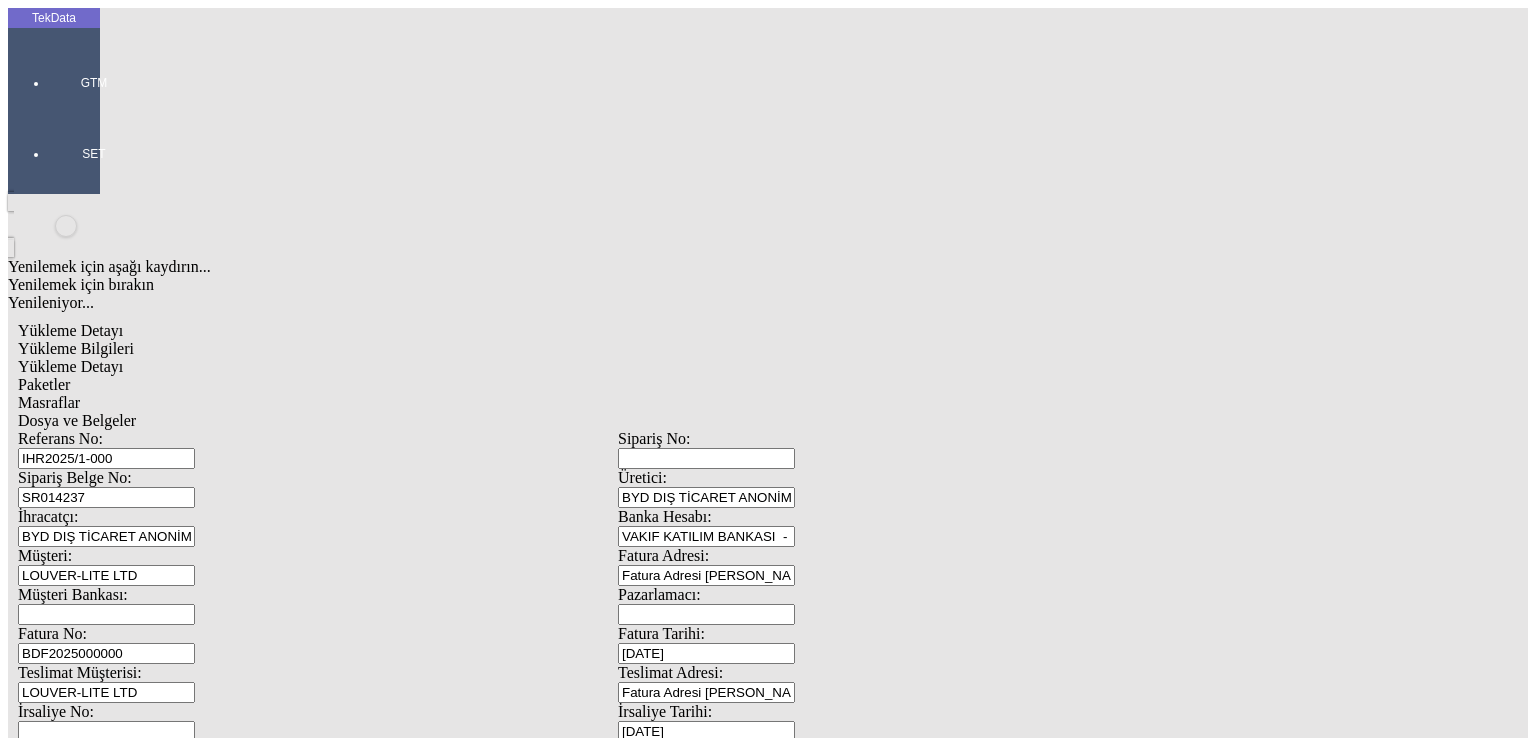 type on "BDF2025000000" 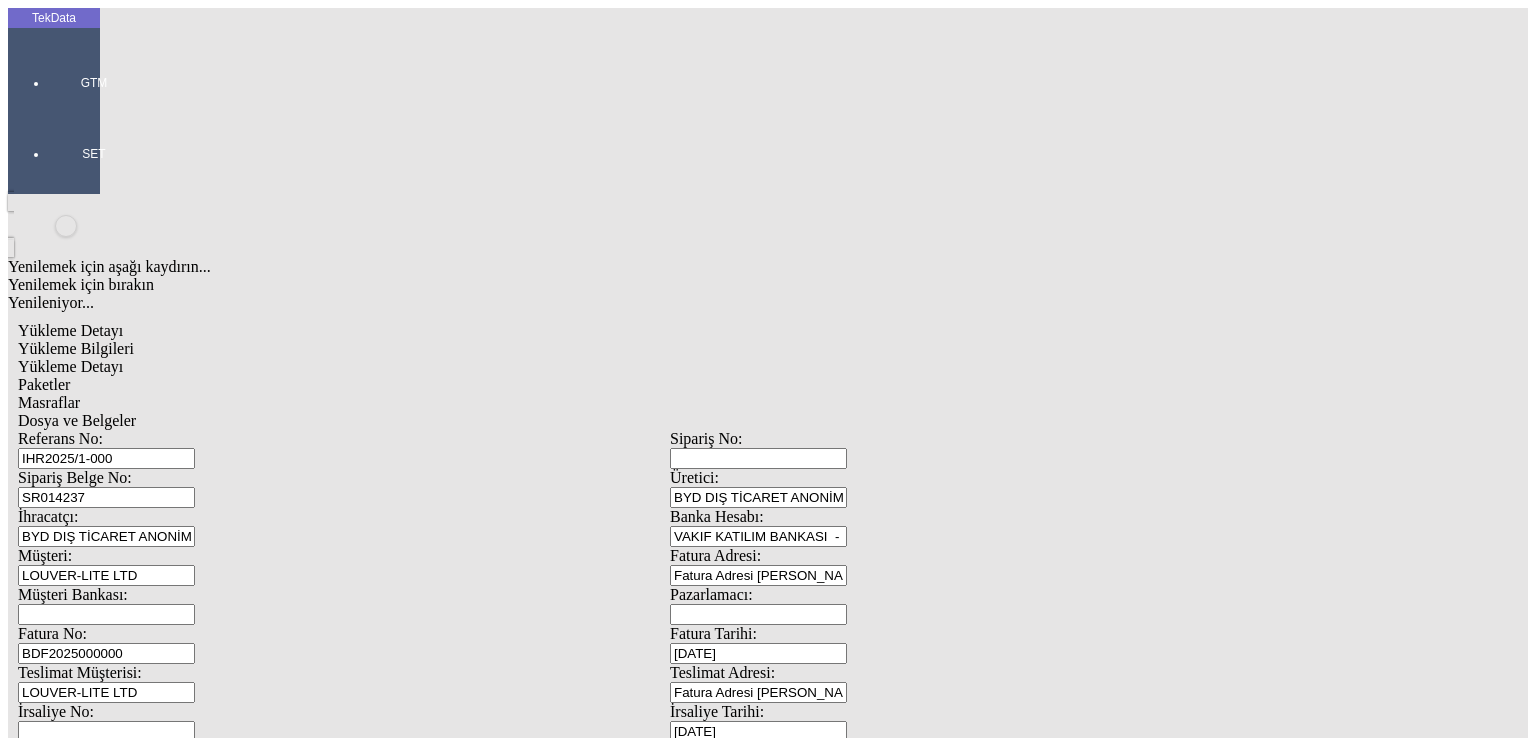 click on "Düzenle" at bounding box center (64, 1525) 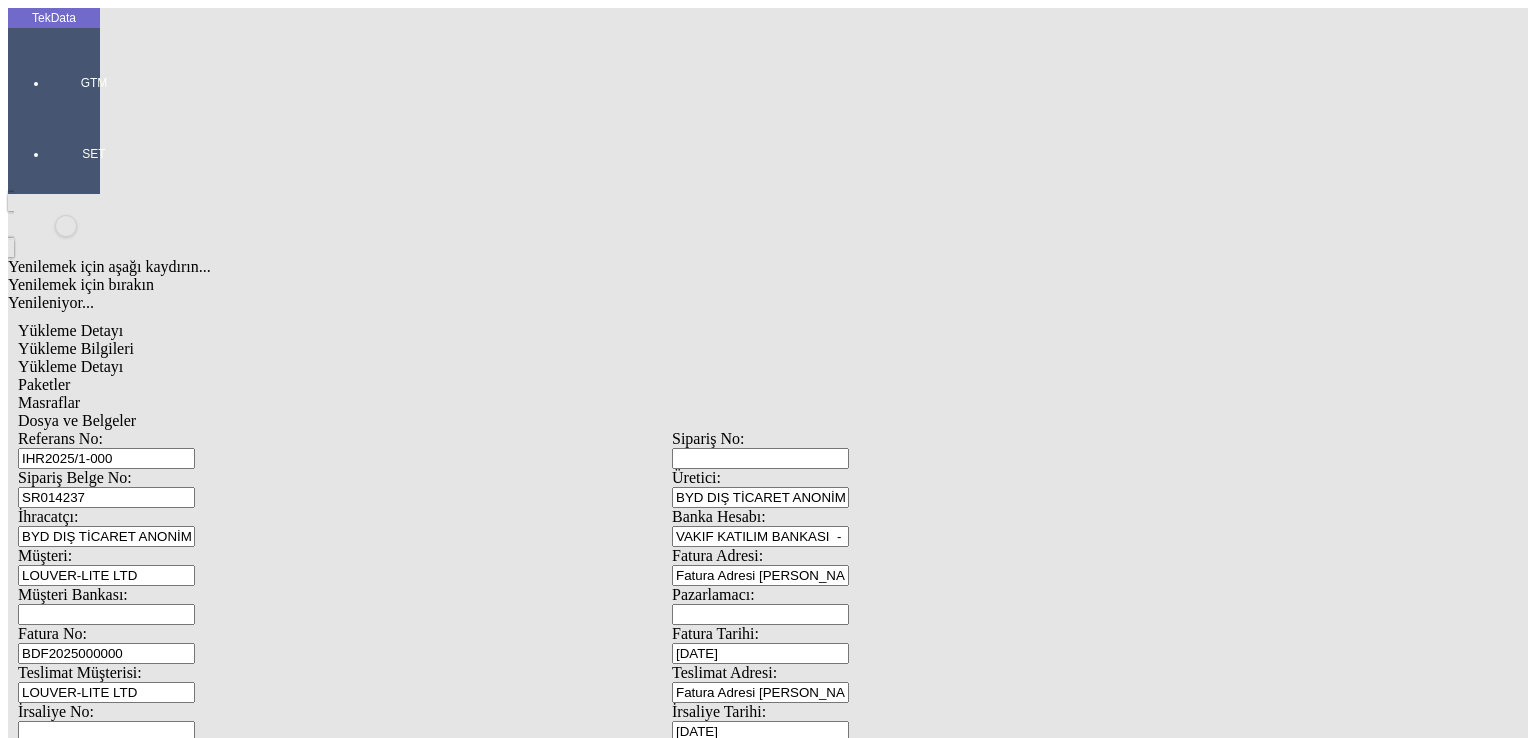 click on "Paketler" at bounding box center [44, 384] 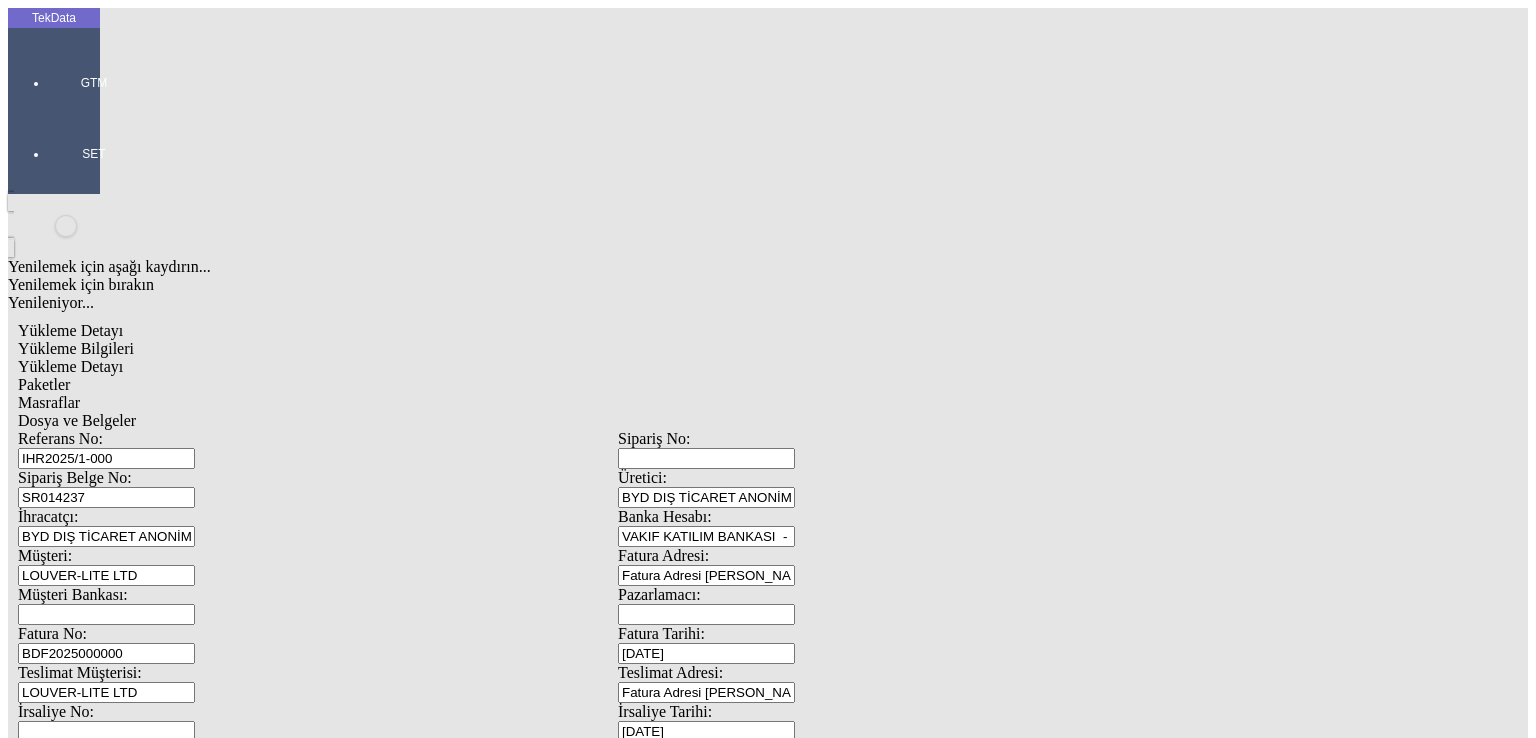 click on "Dosya ve Belgeler" 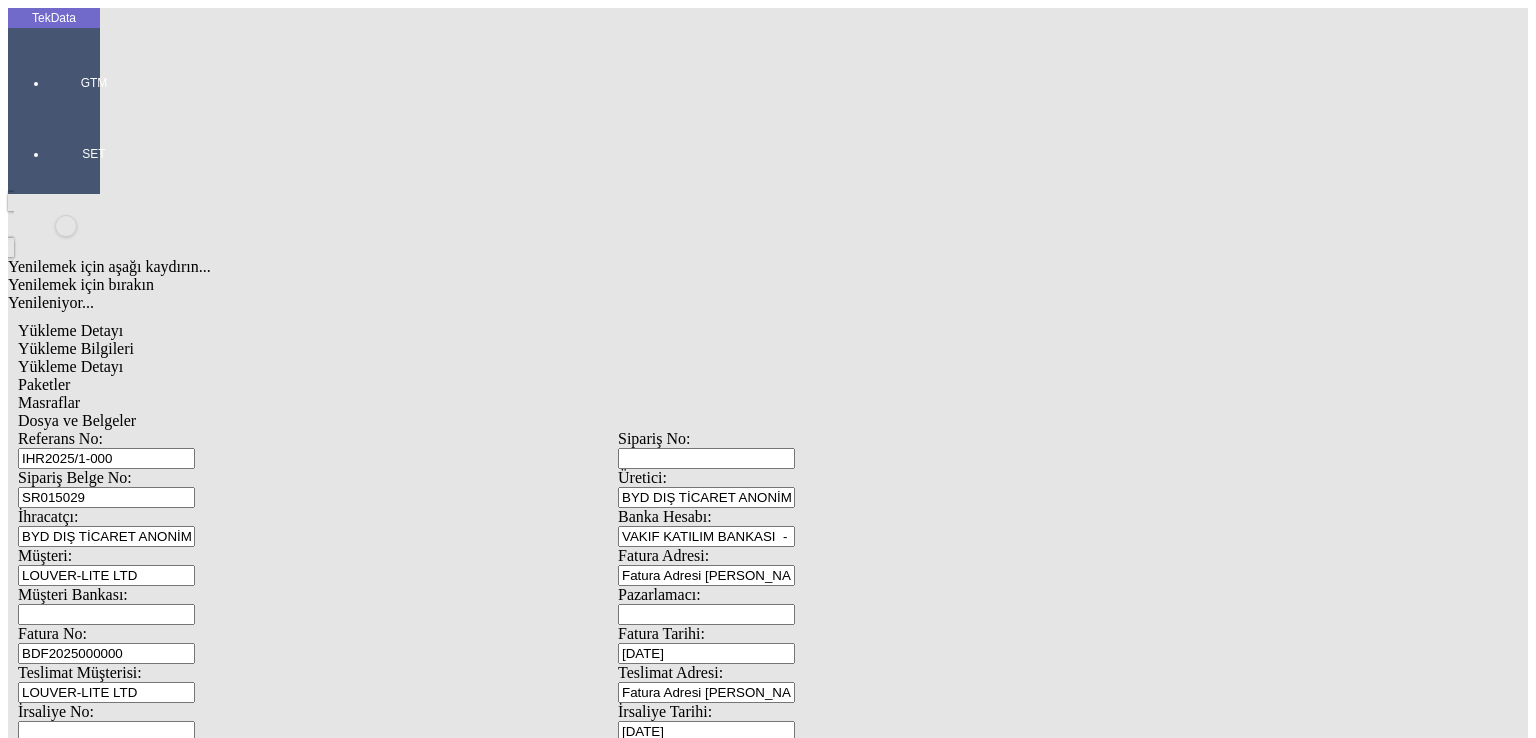 type on "SR015029" 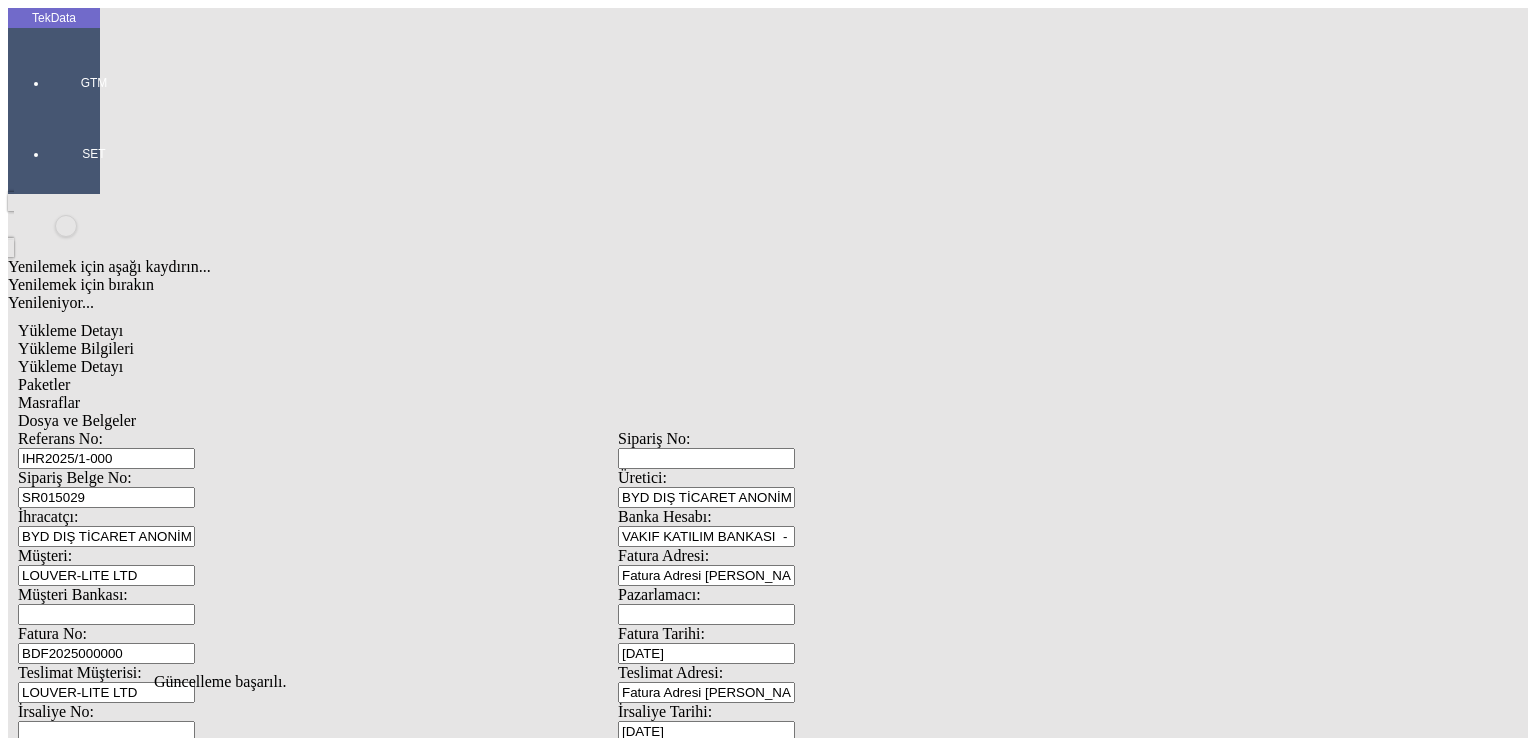 click on "Güncelle" 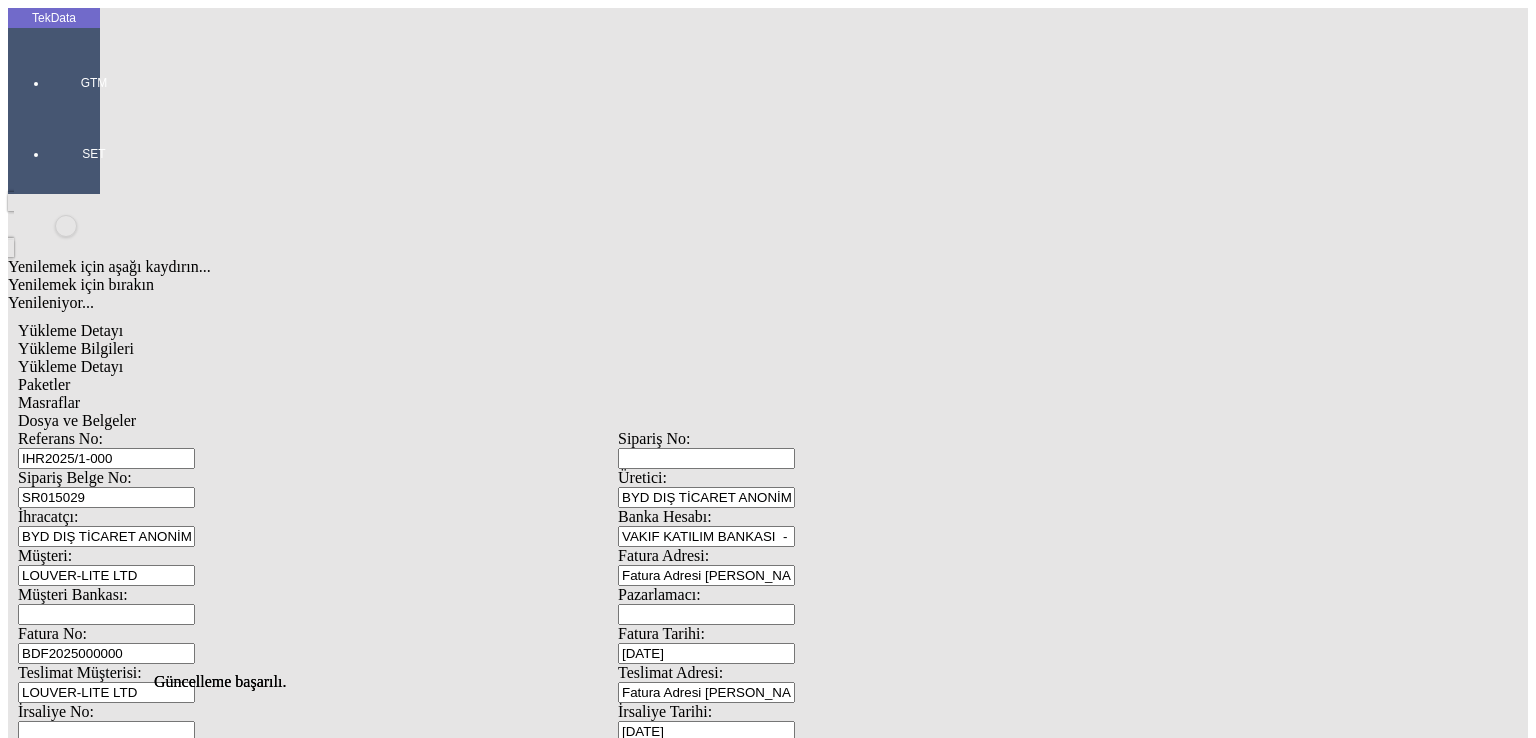 click on "Güncelle" 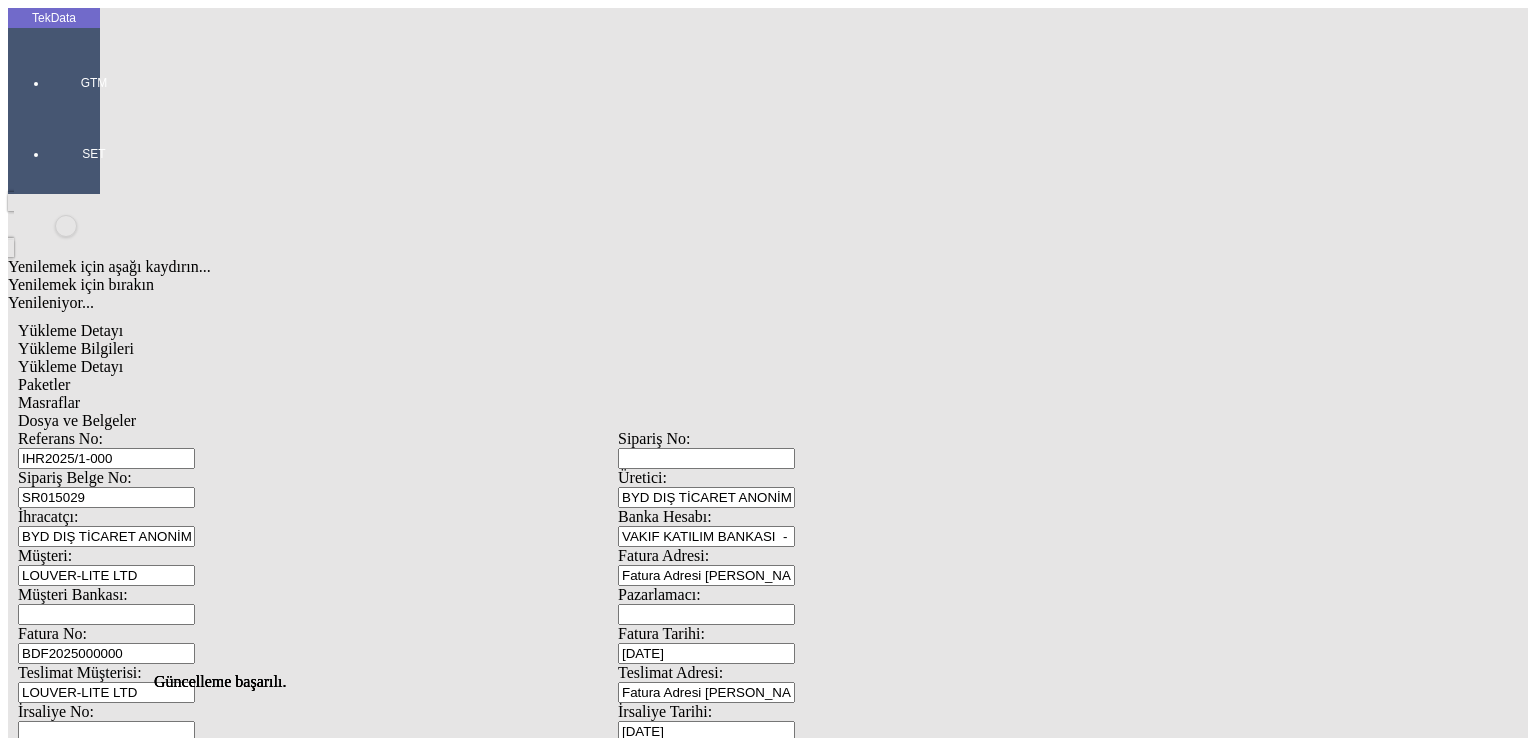 scroll, scrollTop: 0, scrollLeft: 0, axis: both 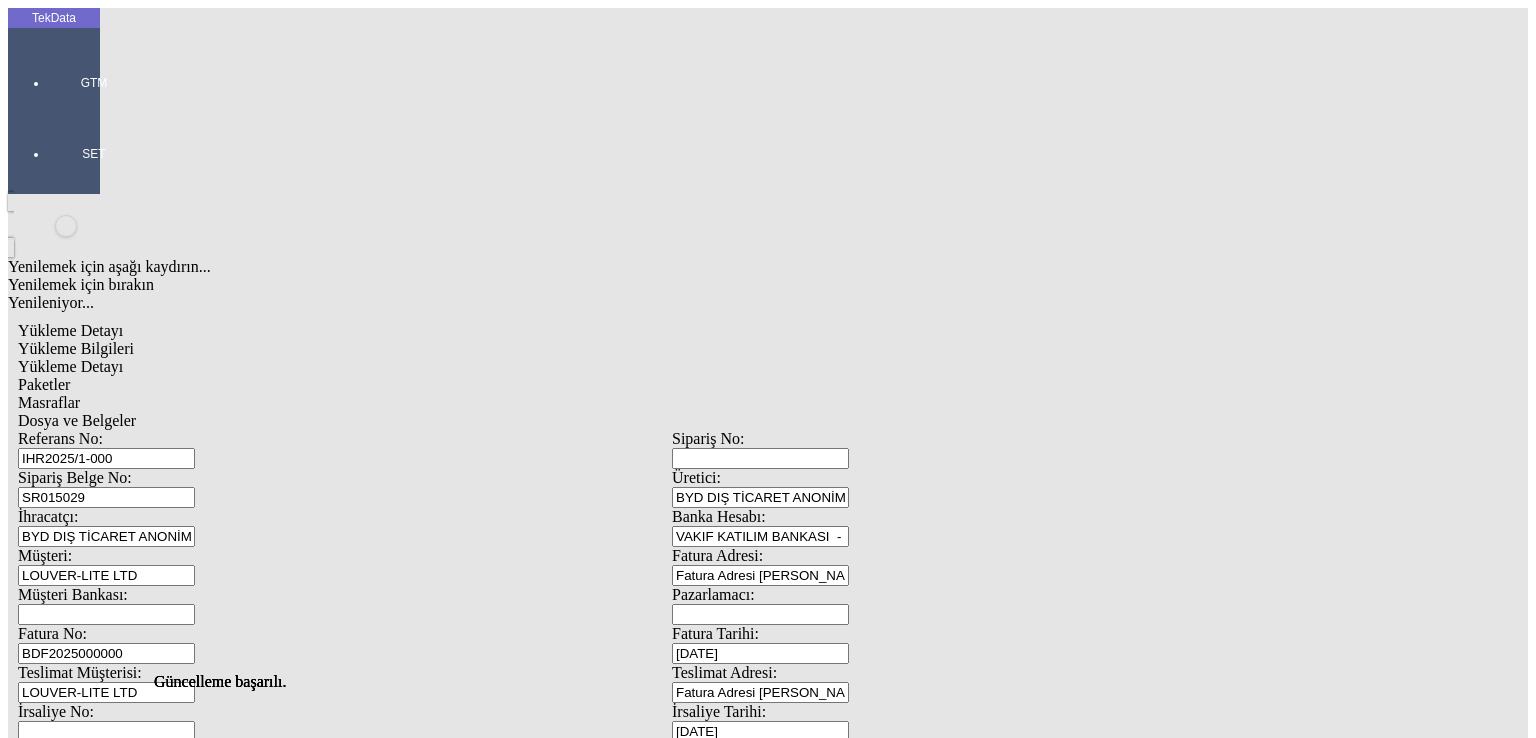 click on "Paketler" 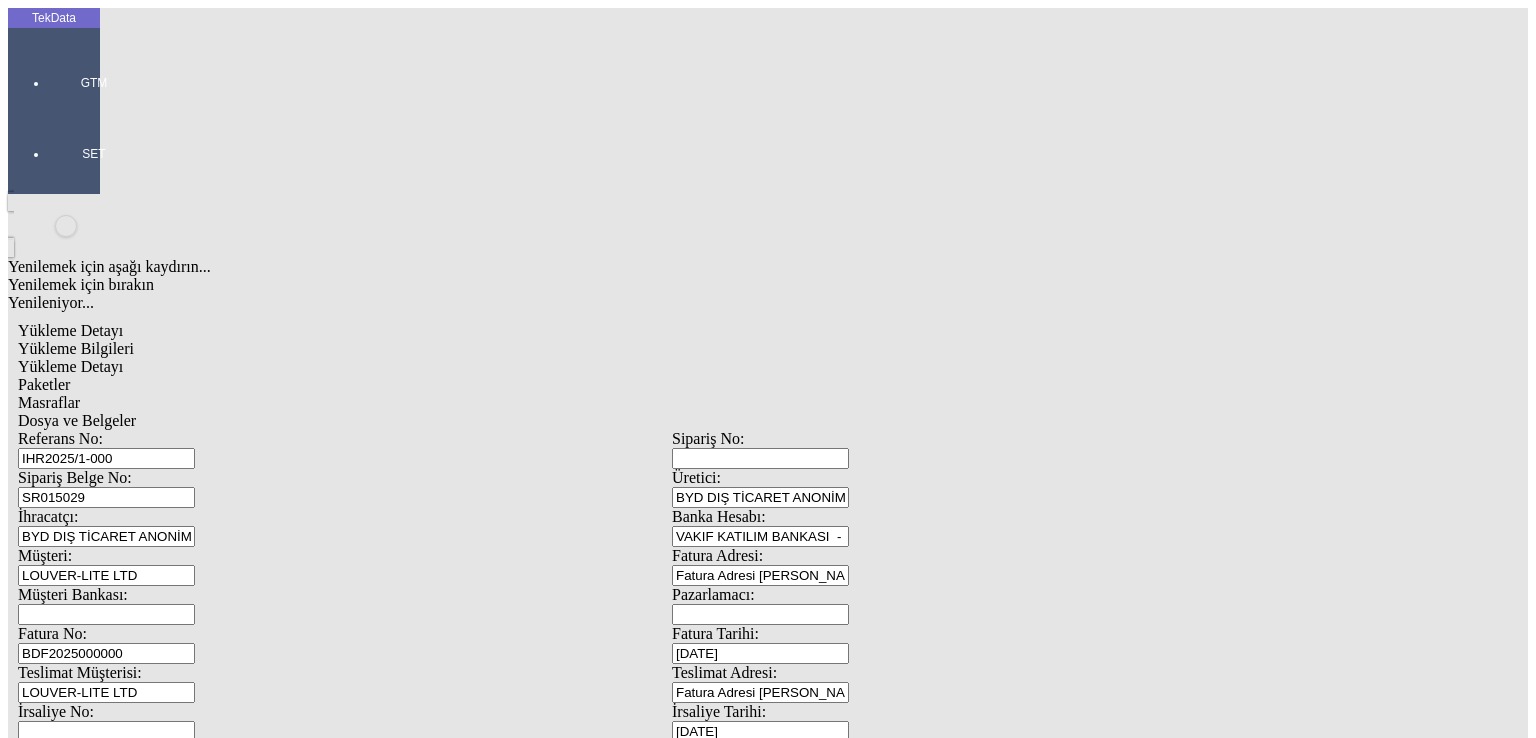 click on "Sil" 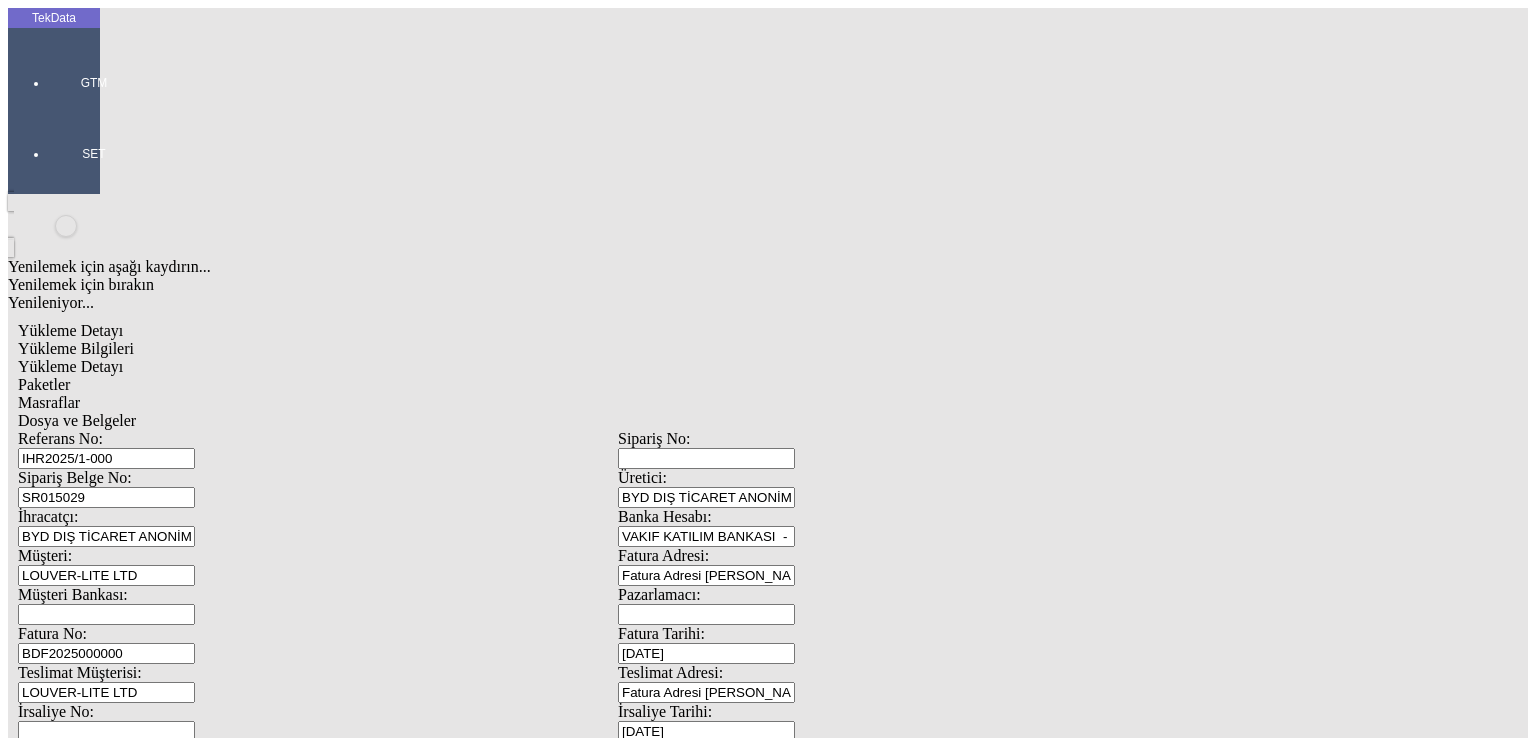 click on "Dosya ve Belgeler" 